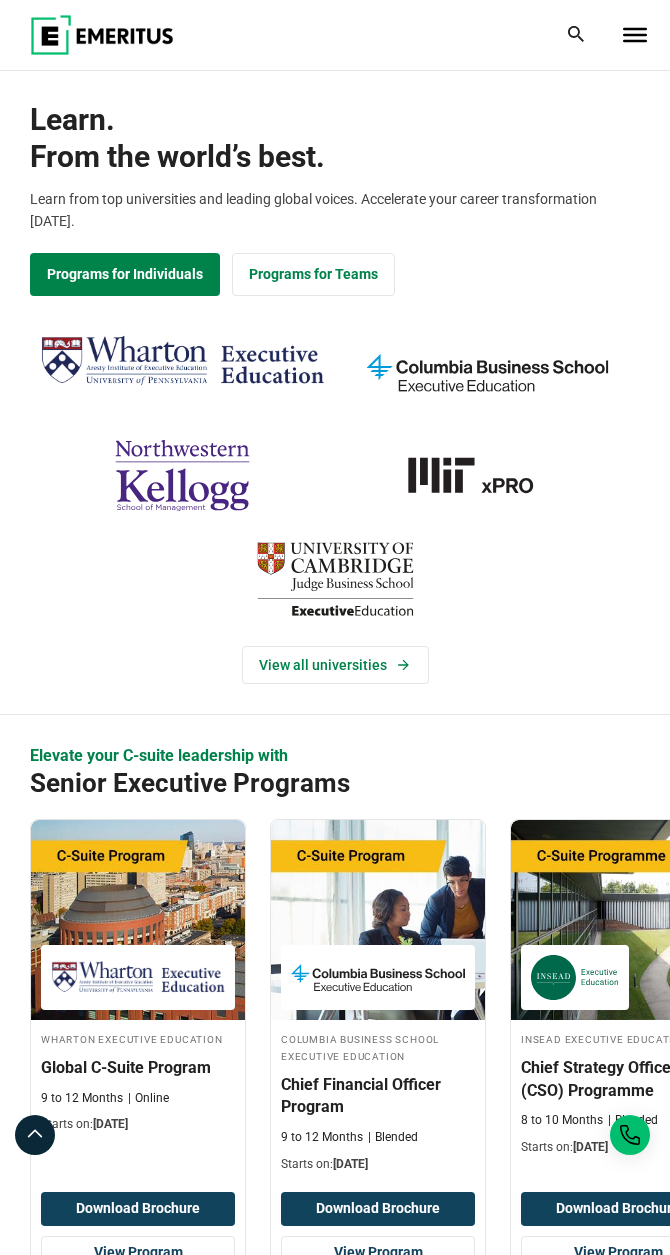 scroll, scrollTop: 0, scrollLeft: 0, axis: both 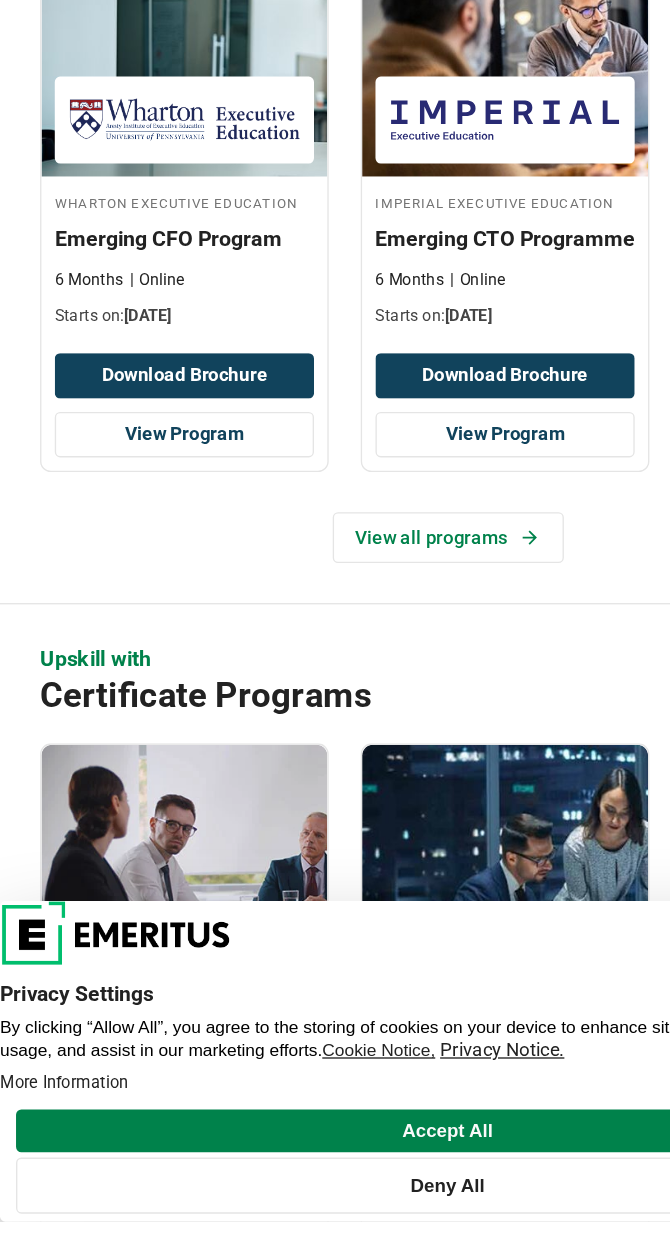 click on "Accept All" at bounding box center [335, 1187] 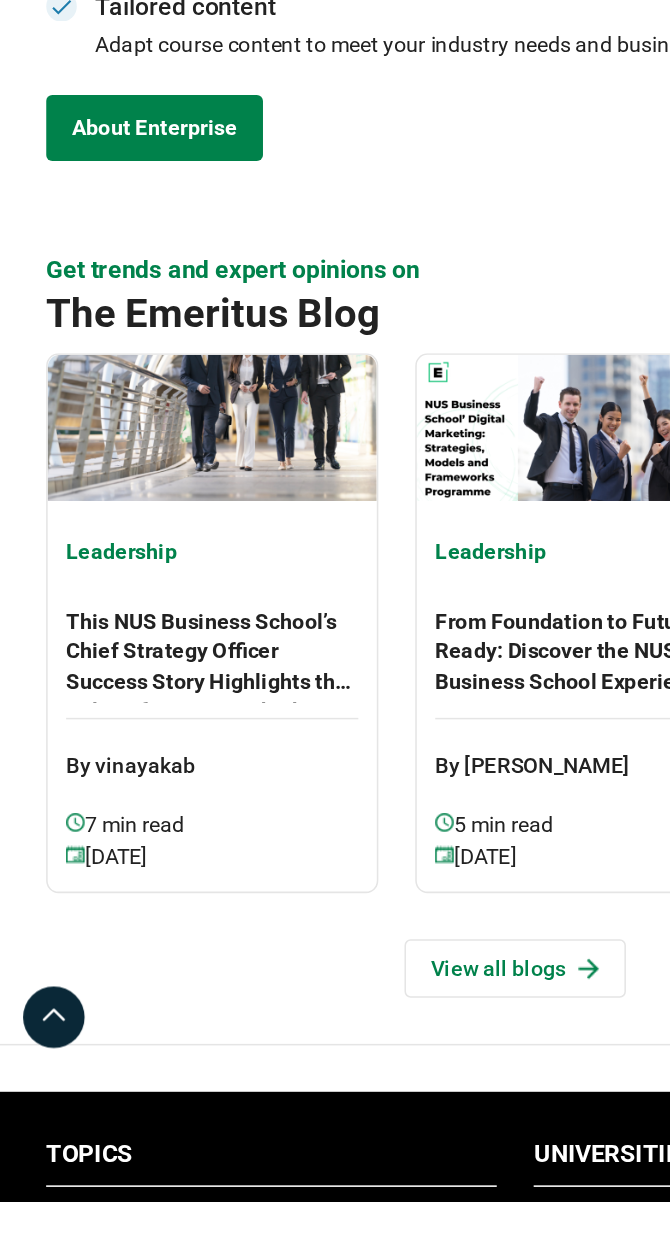 scroll, scrollTop: 5395, scrollLeft: 0, axis: vertical 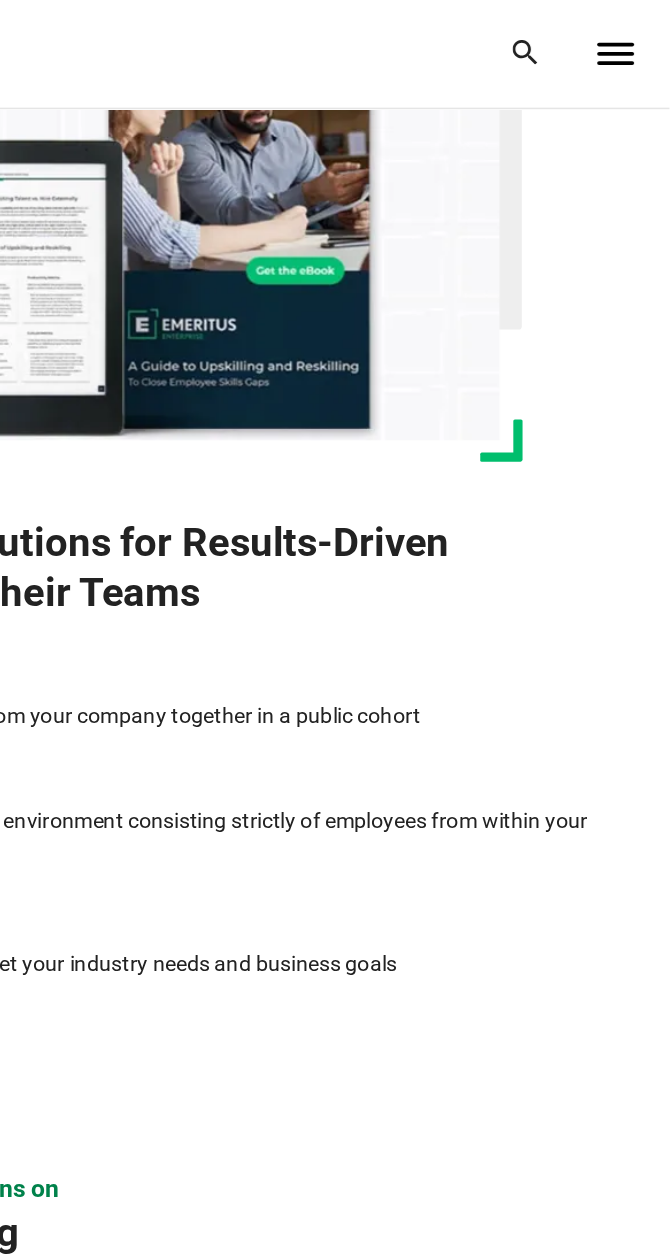 click at bounding box center [635, 35] 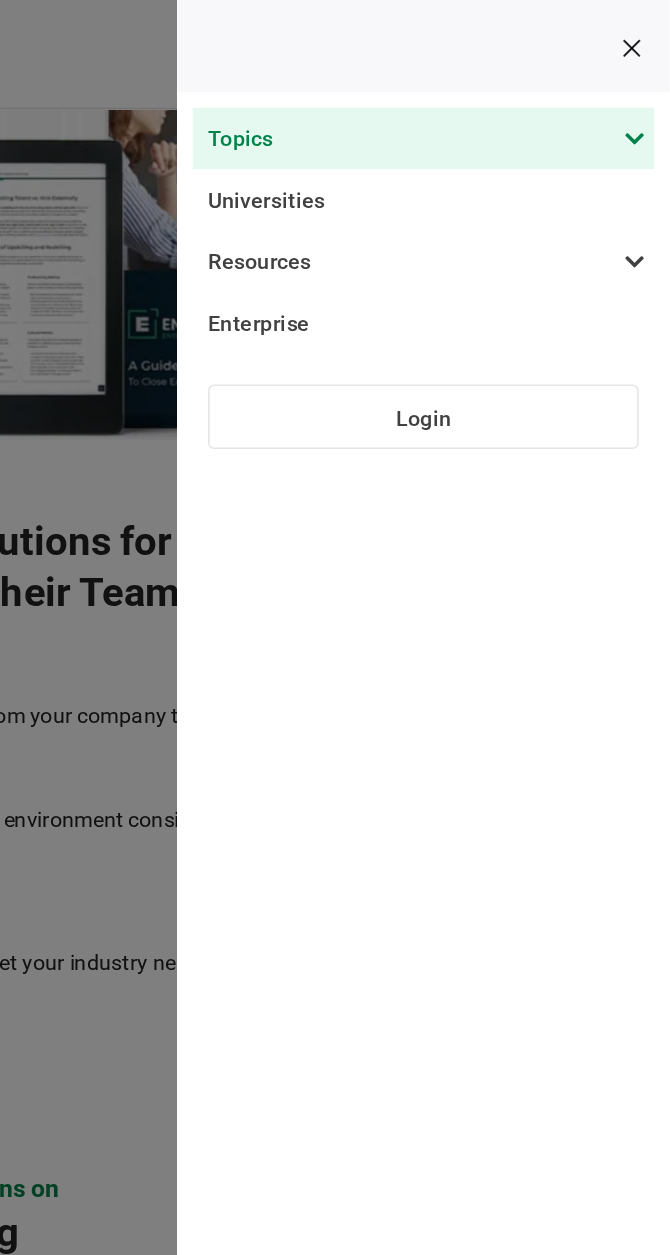 click at bounding box center (500, 90) 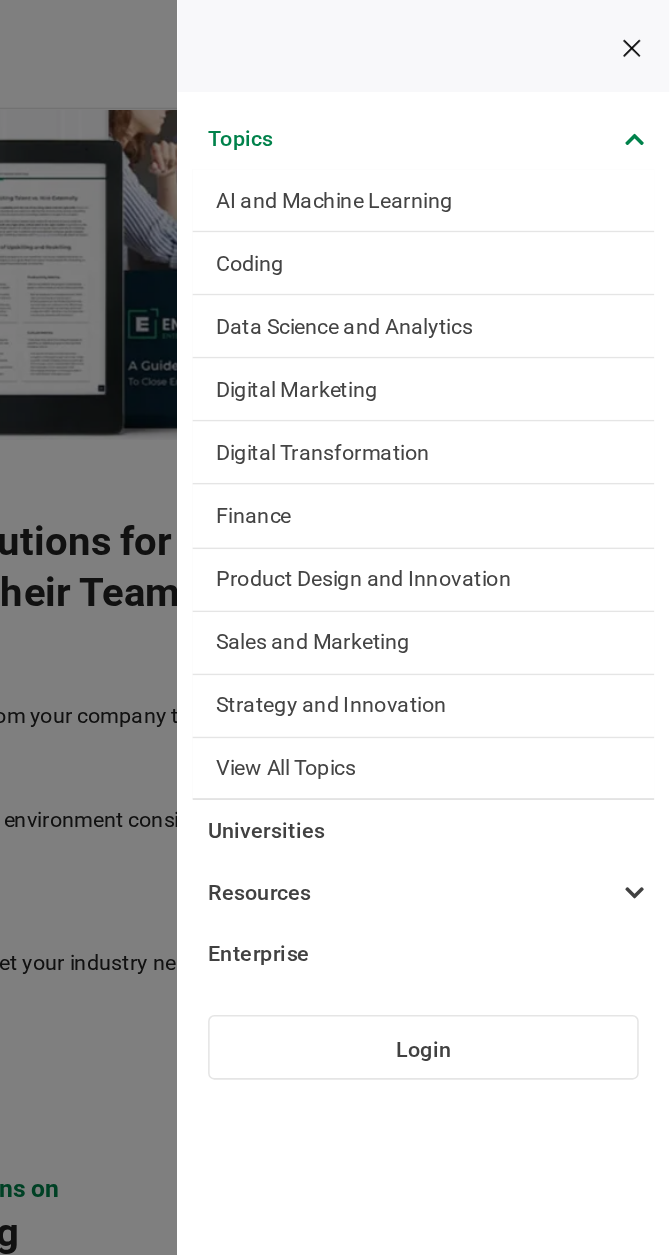 click on "AI and Machine Learning By 2023, 40 percent of infrastructure and operations teams in large organizations are expected to utilize solutions augmented by artificial intelligence and machine learning, as per Gartner. This promises to revolutionize business practices across industries, from healthcare to finance. As the scope of applications for these disciplines continues to broaden, the need for professionals to understand and implement them will only grow. You too can be a part of this revolution." at bounding box center (510, 130) 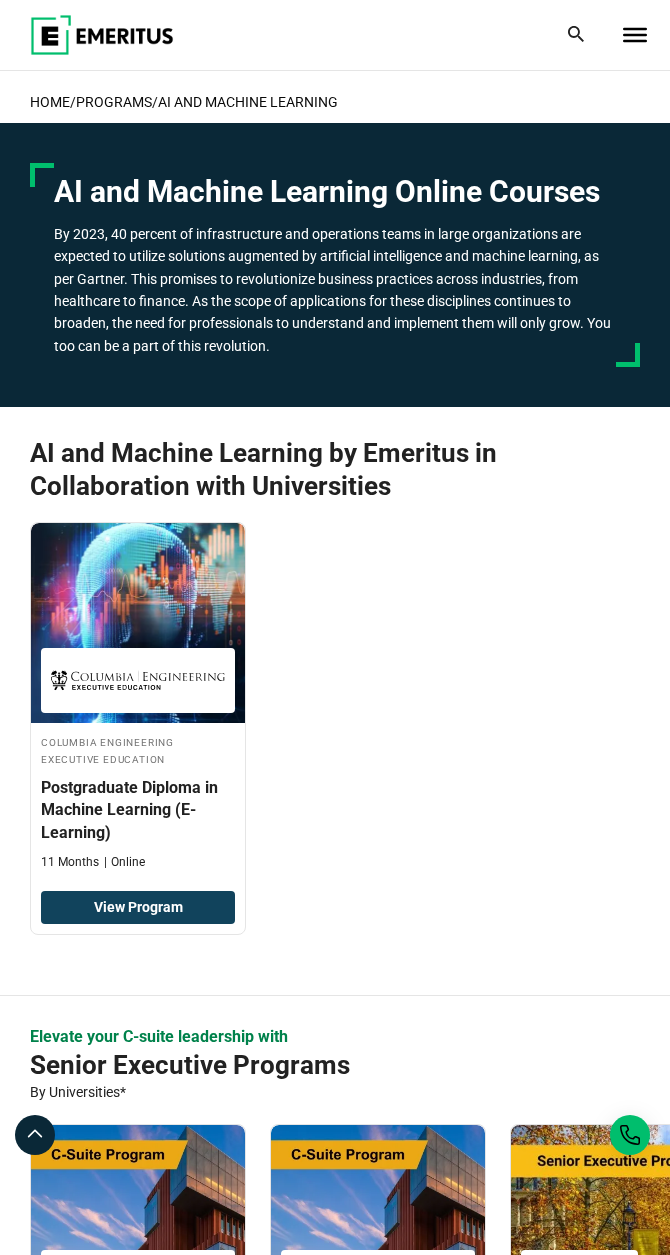 scroll, scrollTop: 0, scrollLeft: 0, axis: both 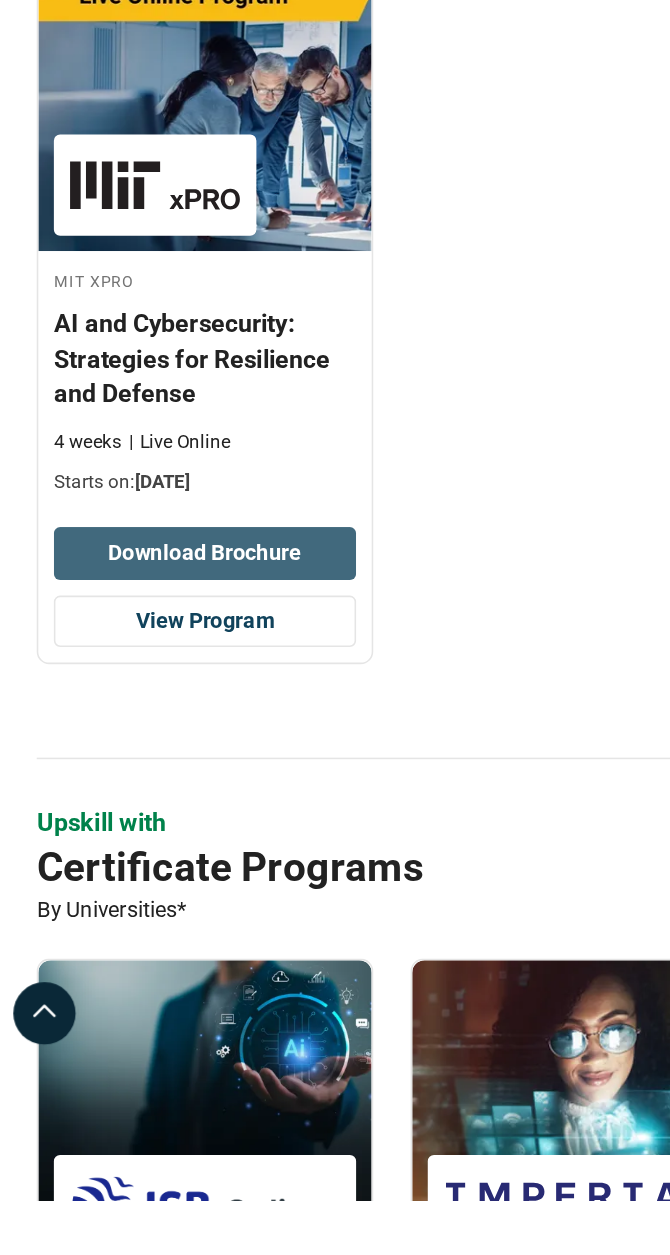 click on "Download Brochure" at bounding box center (138, 840) 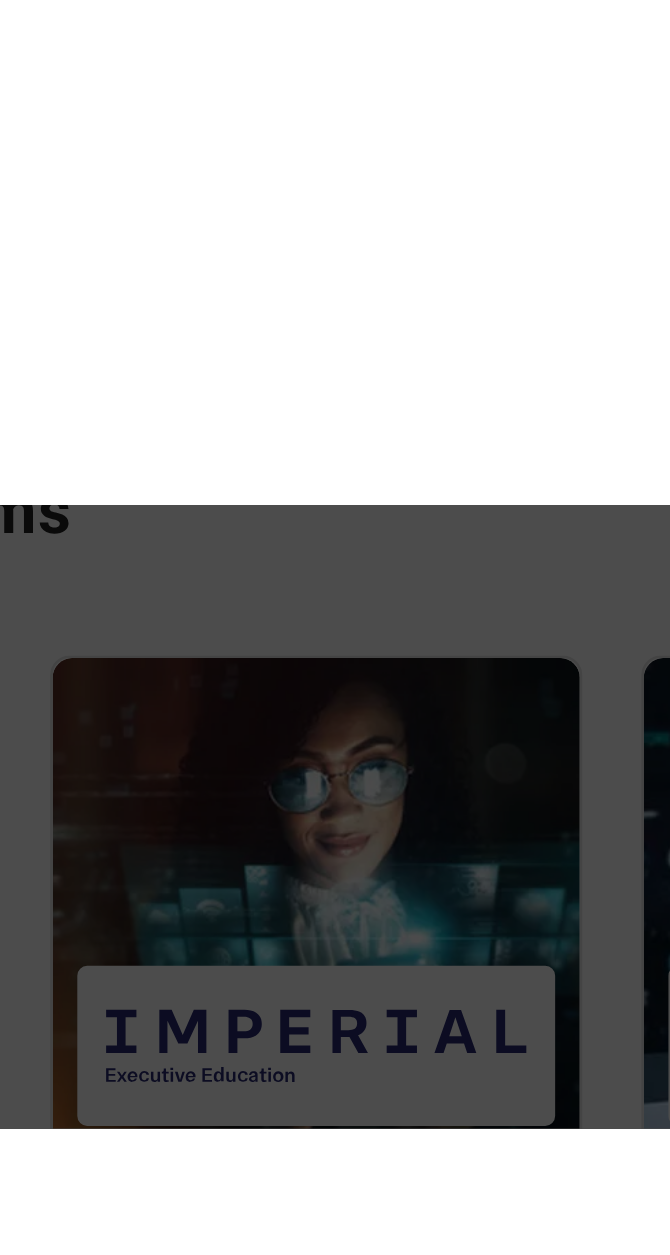 scroll, scrollTop: 1426, scrollLeft: 0, axis: vertical 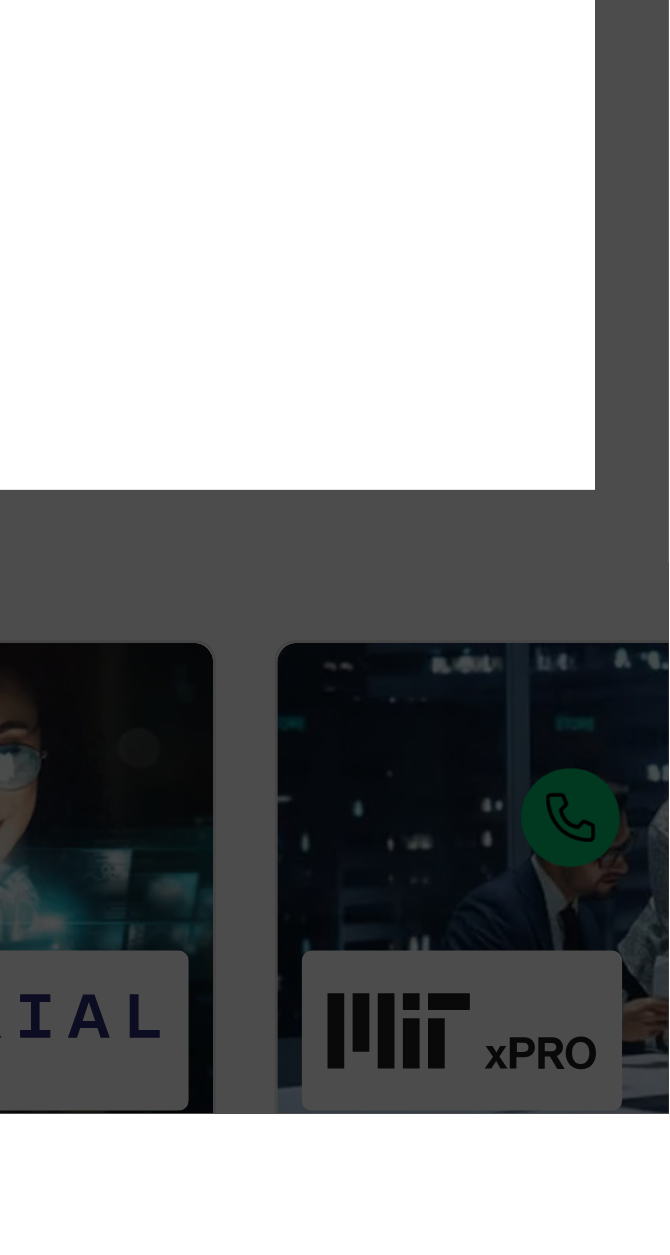 click on "Download brochure for  AI and Cybersecurity: Strategies for Resilience and Defense
Duration: 4 weeks
Modality: Live Online" at bounding box center (335, 627) 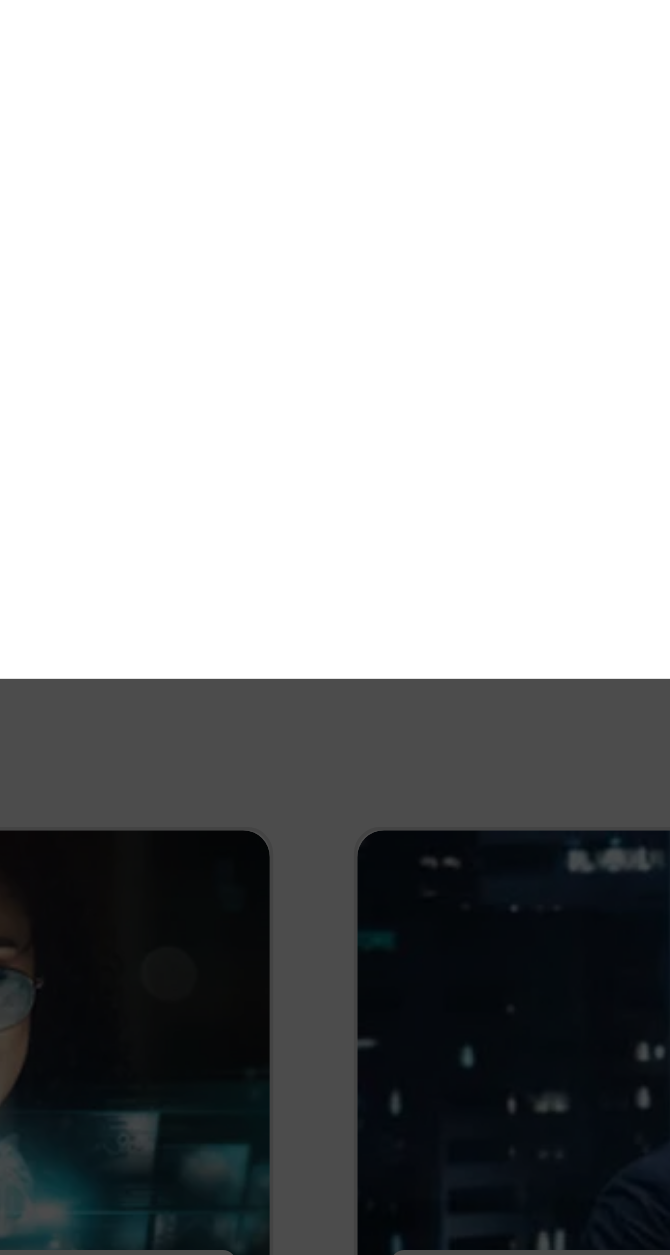 scroll, scrollTop: 1443, scrollLeft: 0, axis: vertical 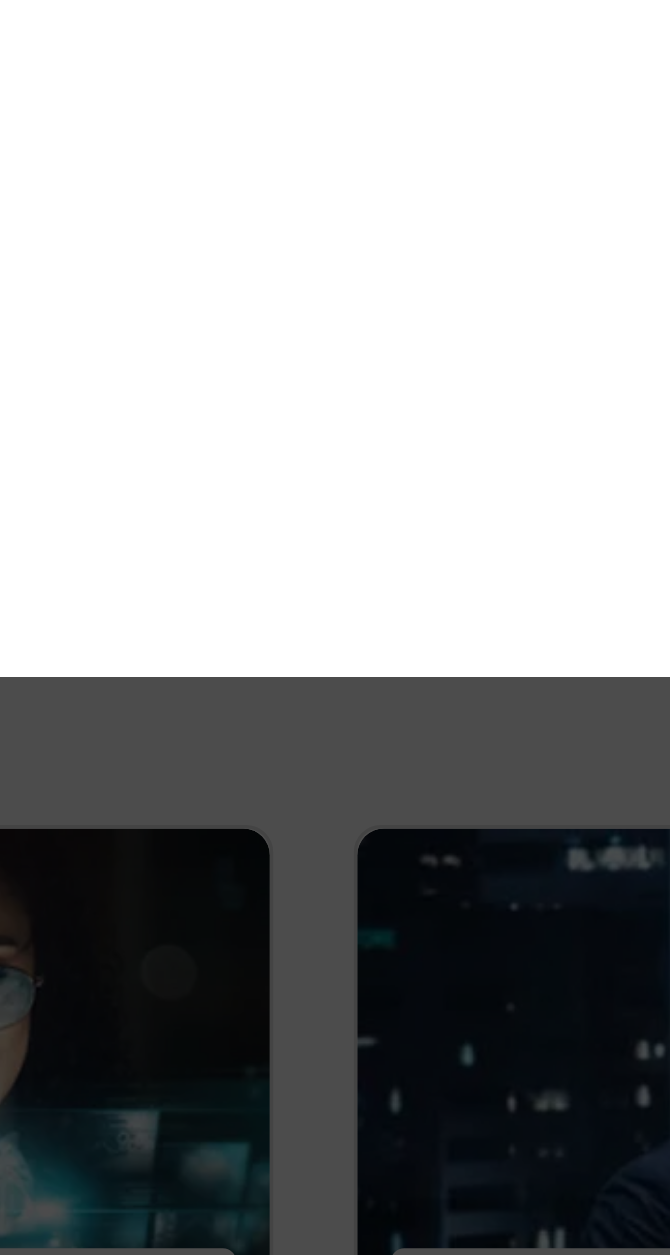 click on "Download brochure for  AI and Cybersecurity: Strategies for Resilience and Defense
Duration: 4 weeks
Modality: Live Online" at bounding box center (335, 627) 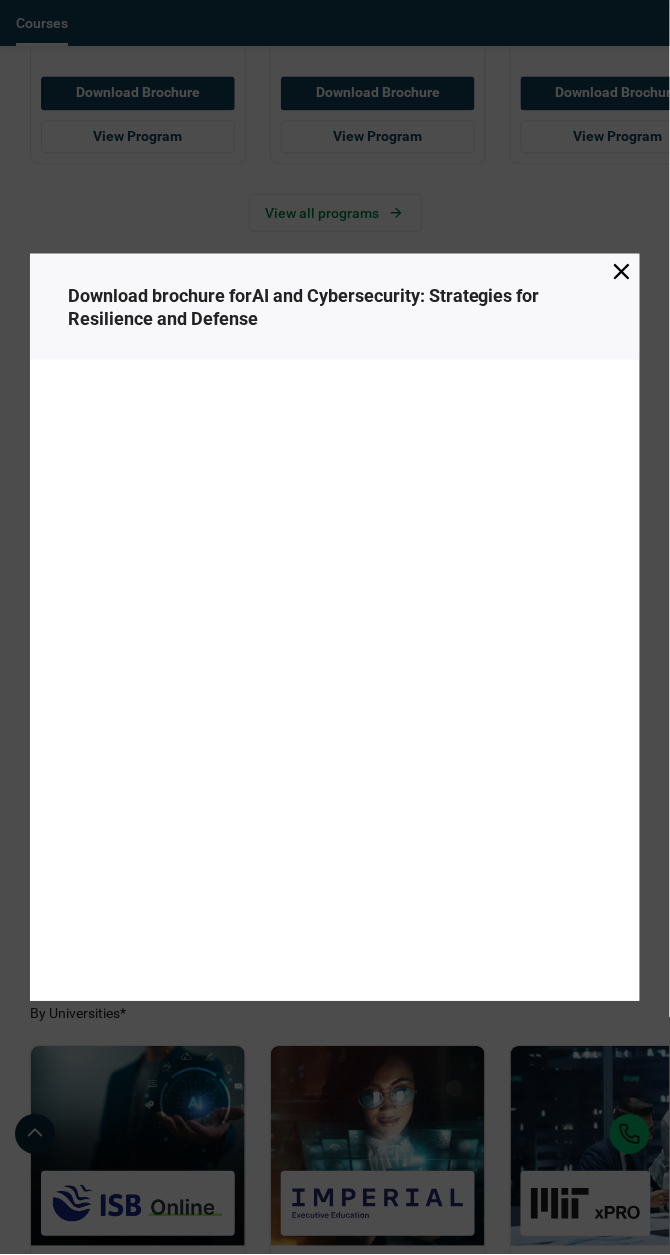 click on "Download brochure for  AI and Cybersecurity: Strategies for Resilience and Defense
Duration: 4 weeks
Modality: Live Online" at bounding box center [335, 627] 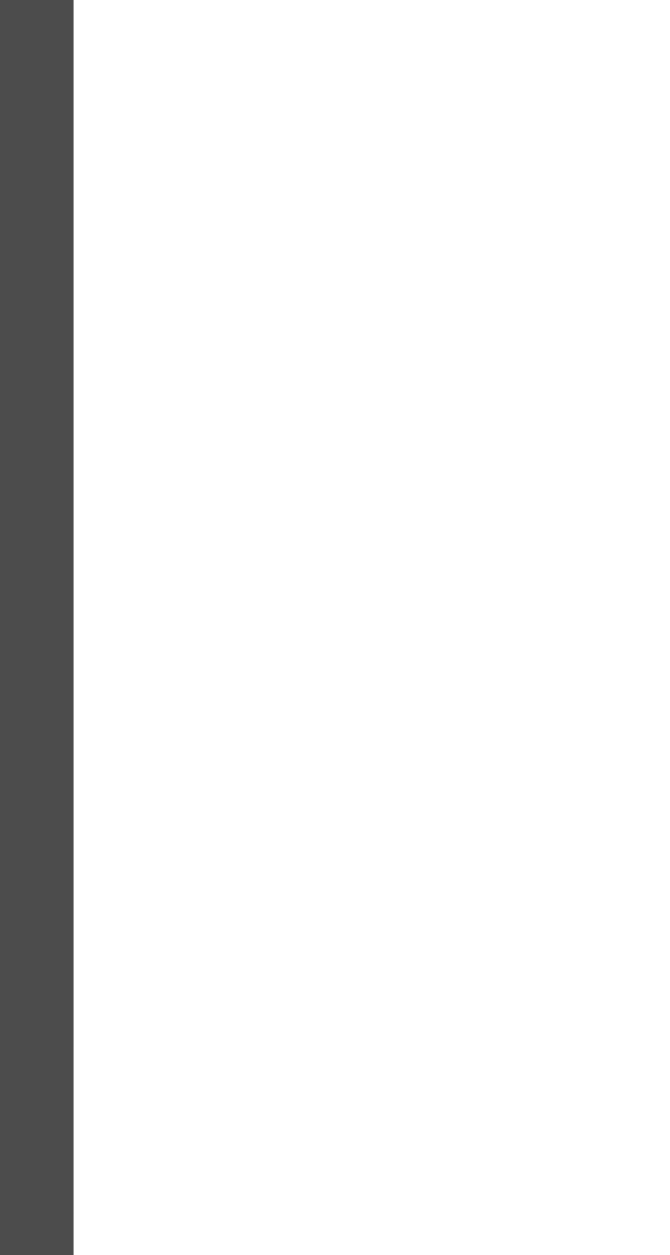 scroll, scrollTop: 1443, scrollLeft: 0, axis: vertical 